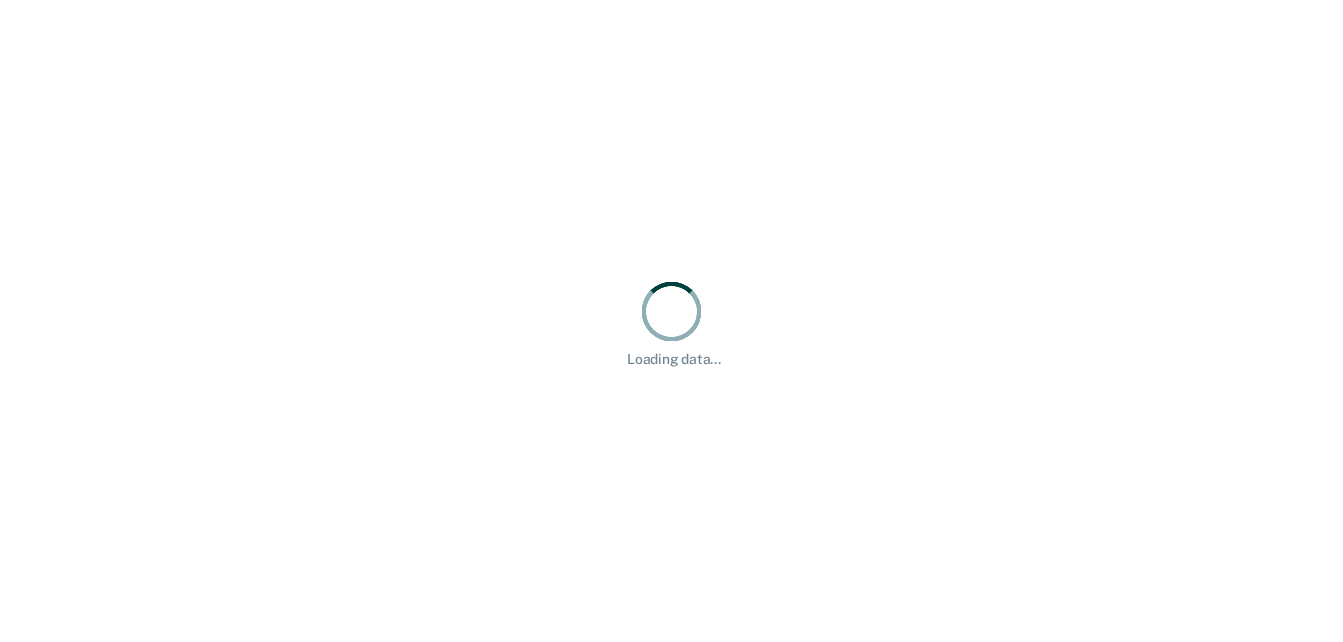 scroll, scrollTop: 0, scrollLeft: 0, axis: both 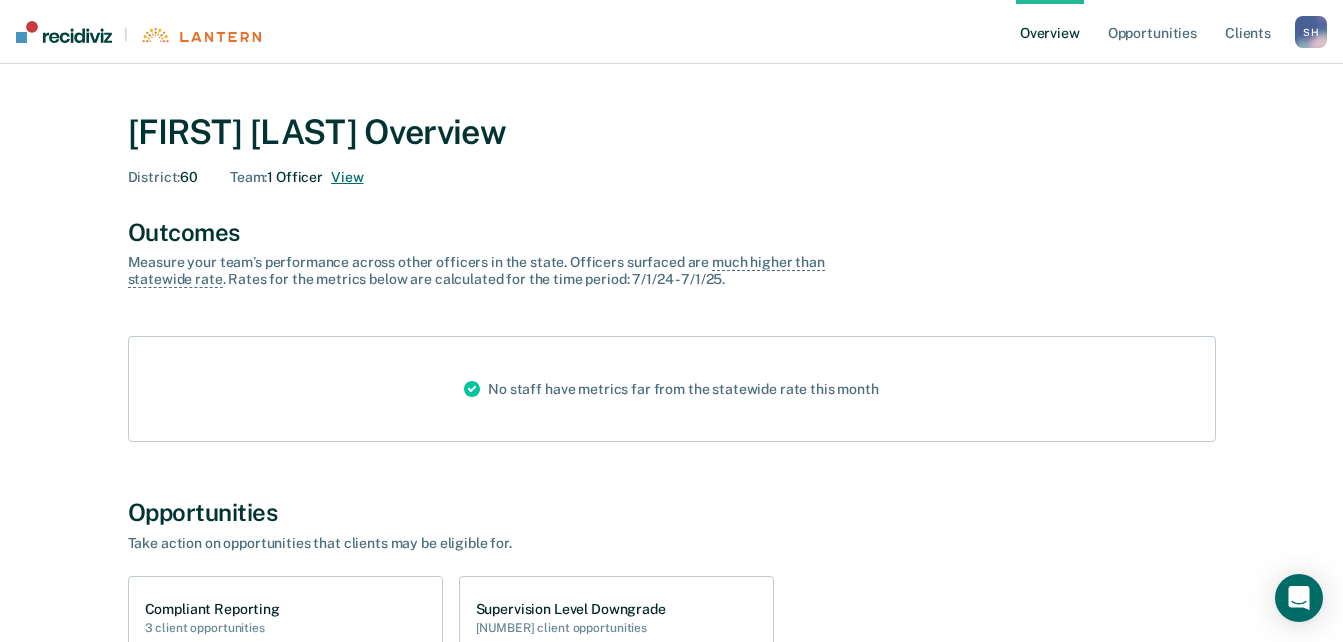 click on "View" at bounding box center [347, 177] 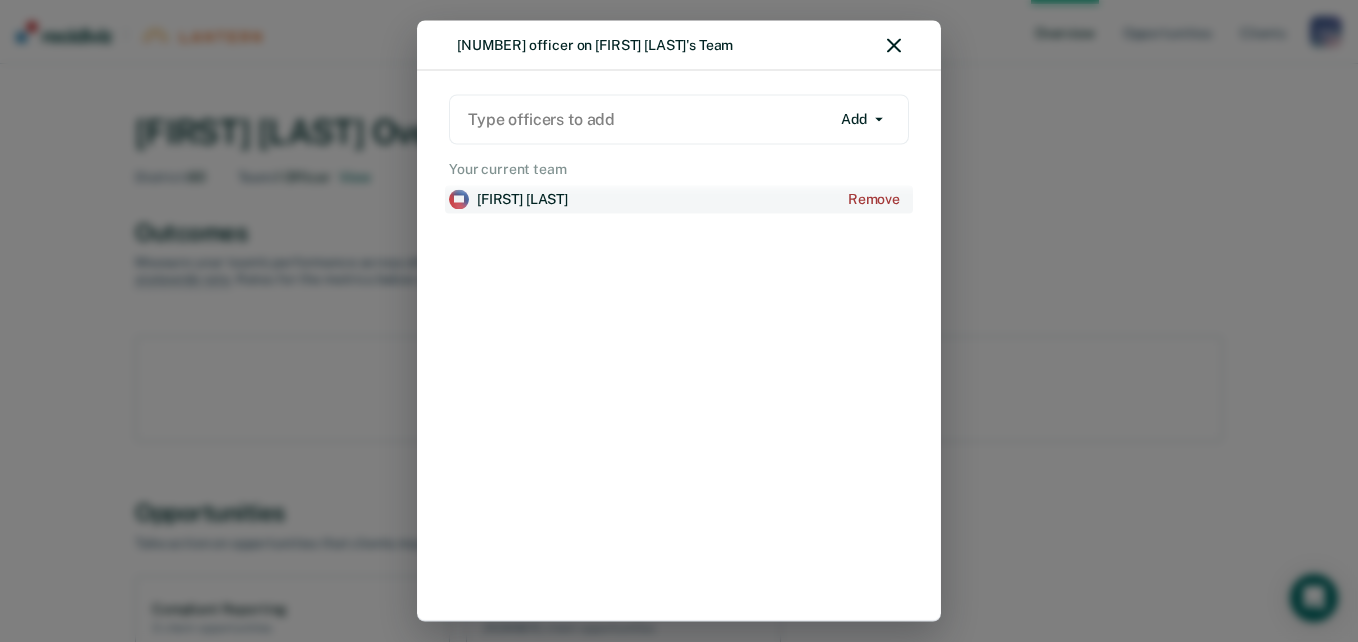 click on "[FIRST] [LAST]" at bounding box center [522, 199] 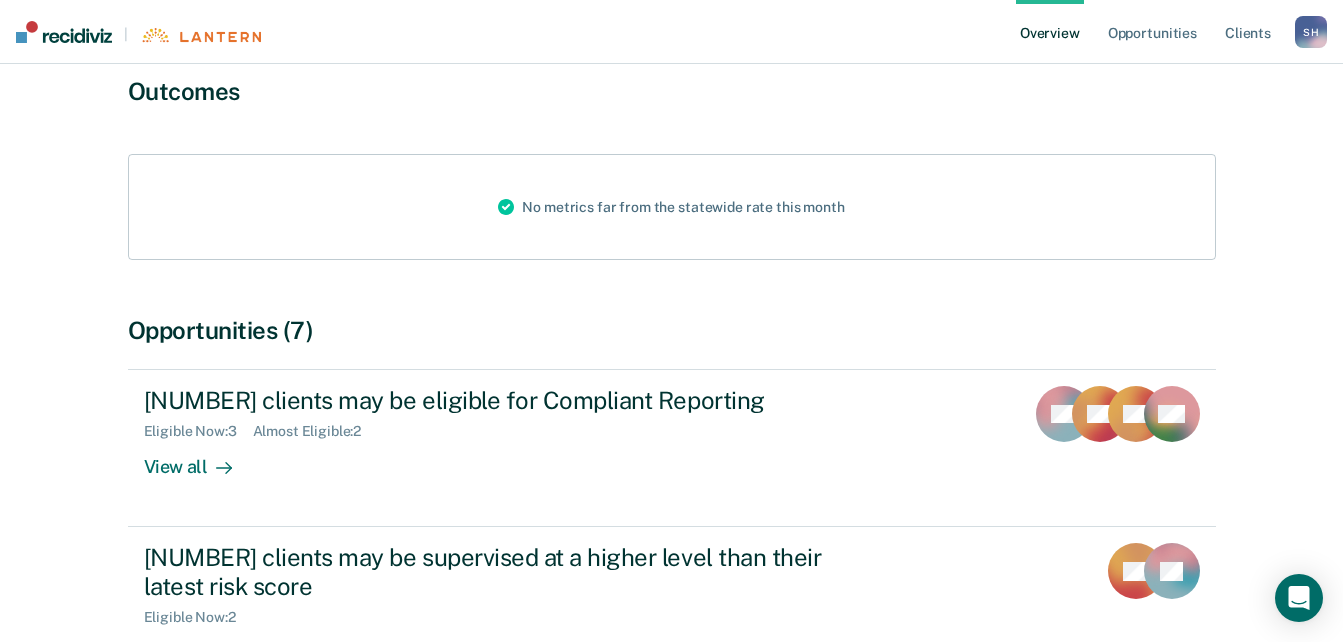 scroll, scrollTop: 200, scrollLeft: 0, axis: vertical 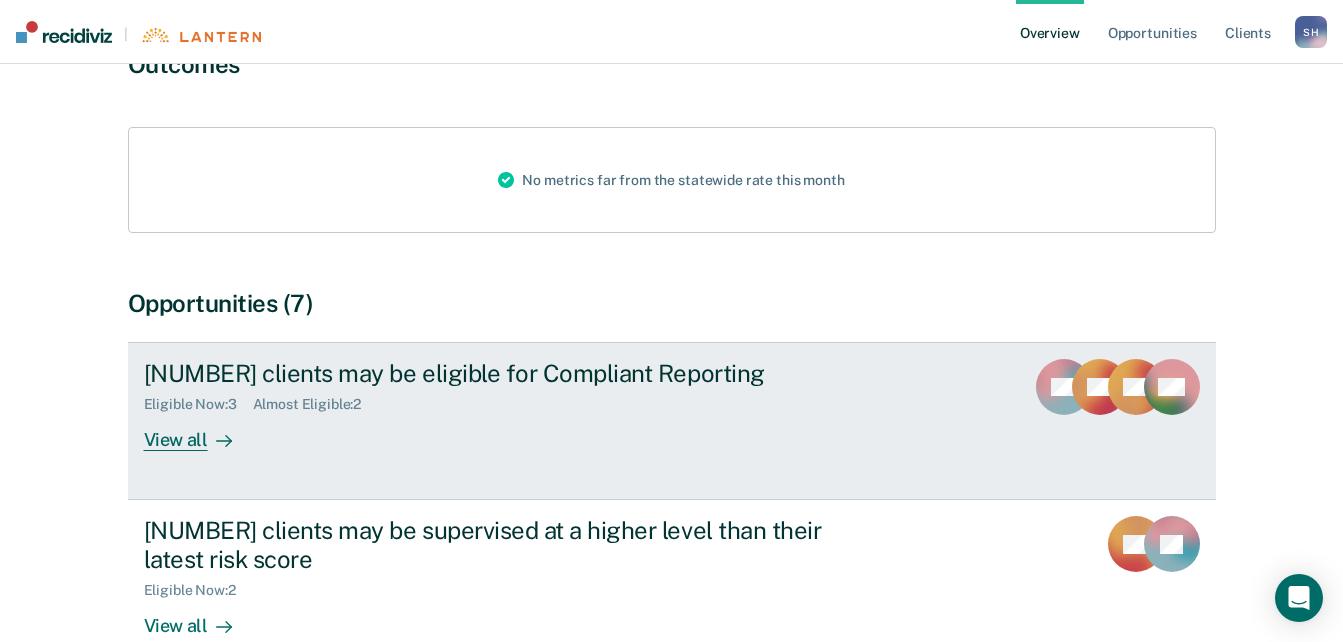 click on "View all" at bounding box center [200, 432] 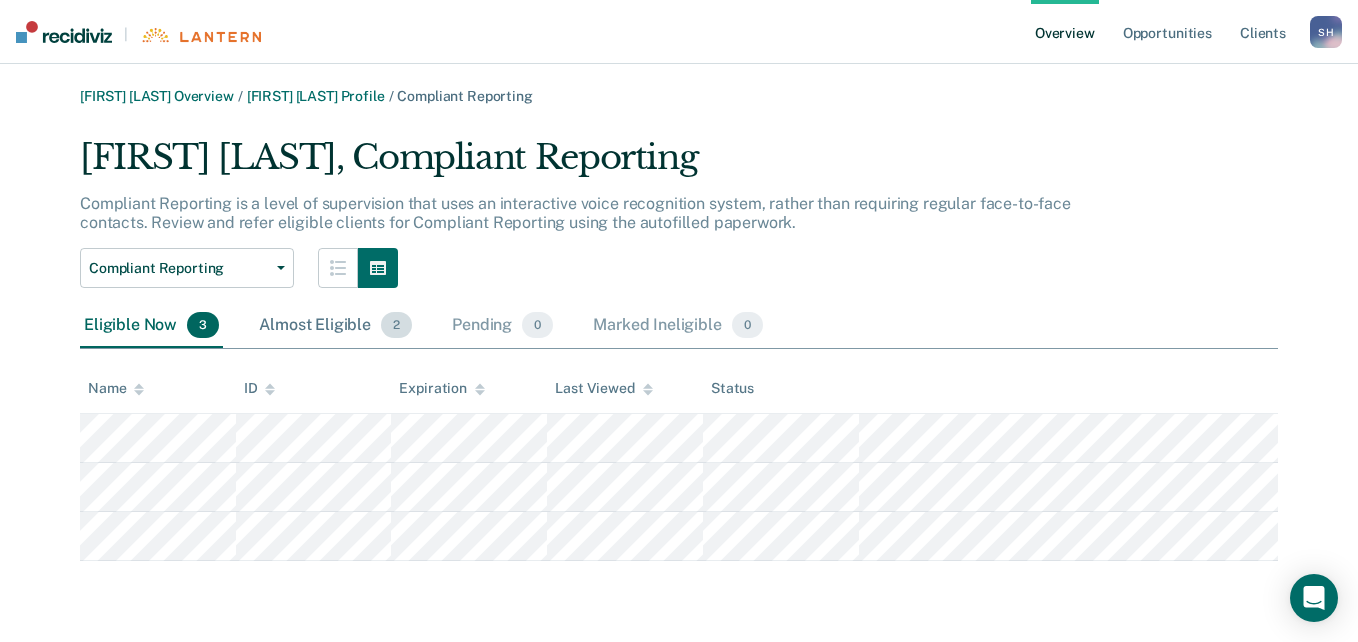 click on "Almost Eligible 2" at bounding box center (335, 326) 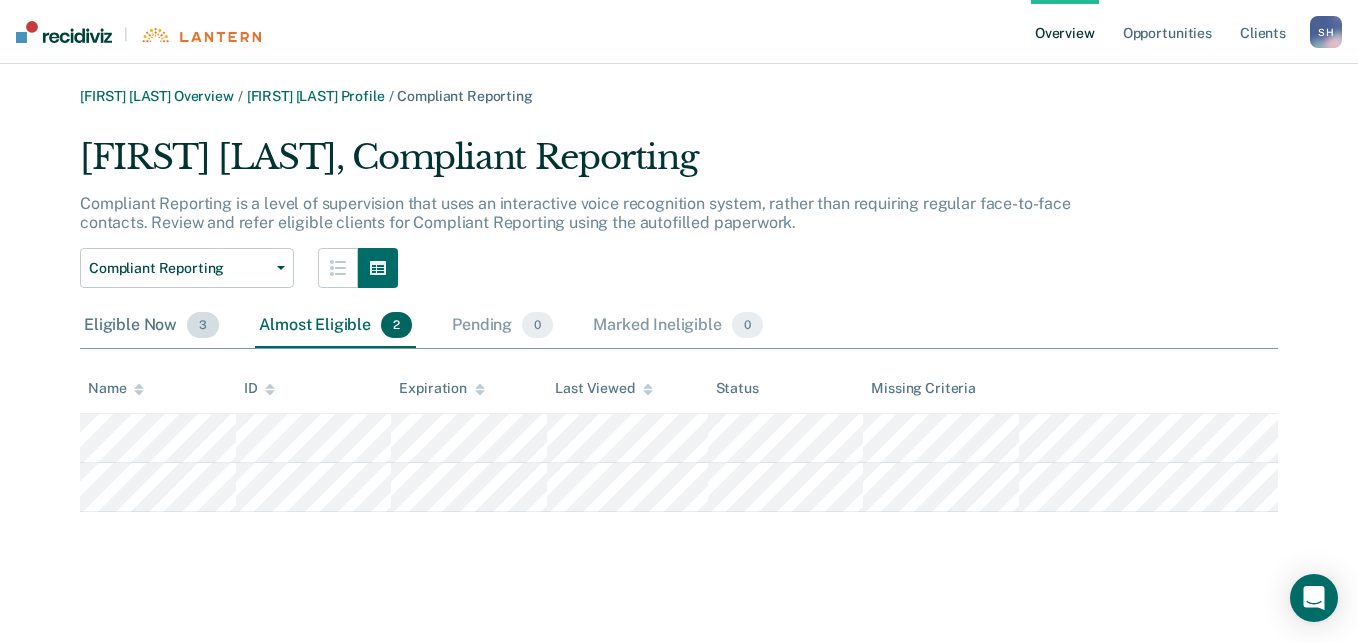 click on "Eligible Now 3" at bounding box center [151, 326] 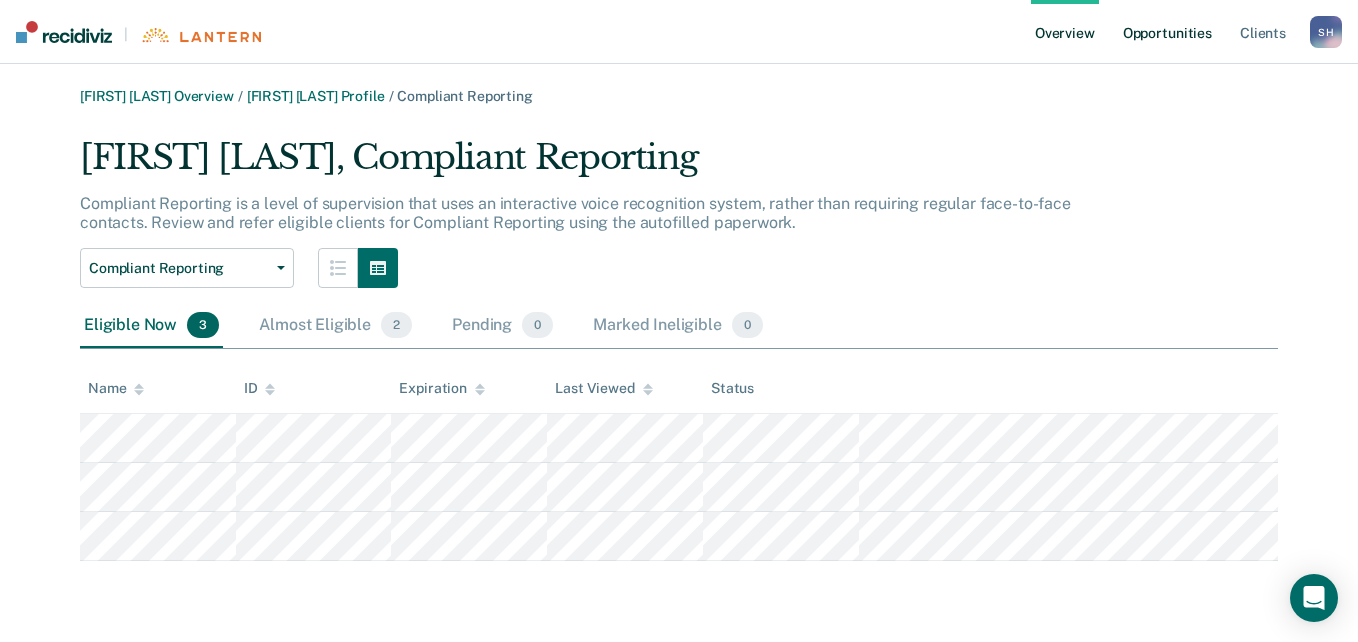 click on "Opportunities" at bounding box center [1167, 32] 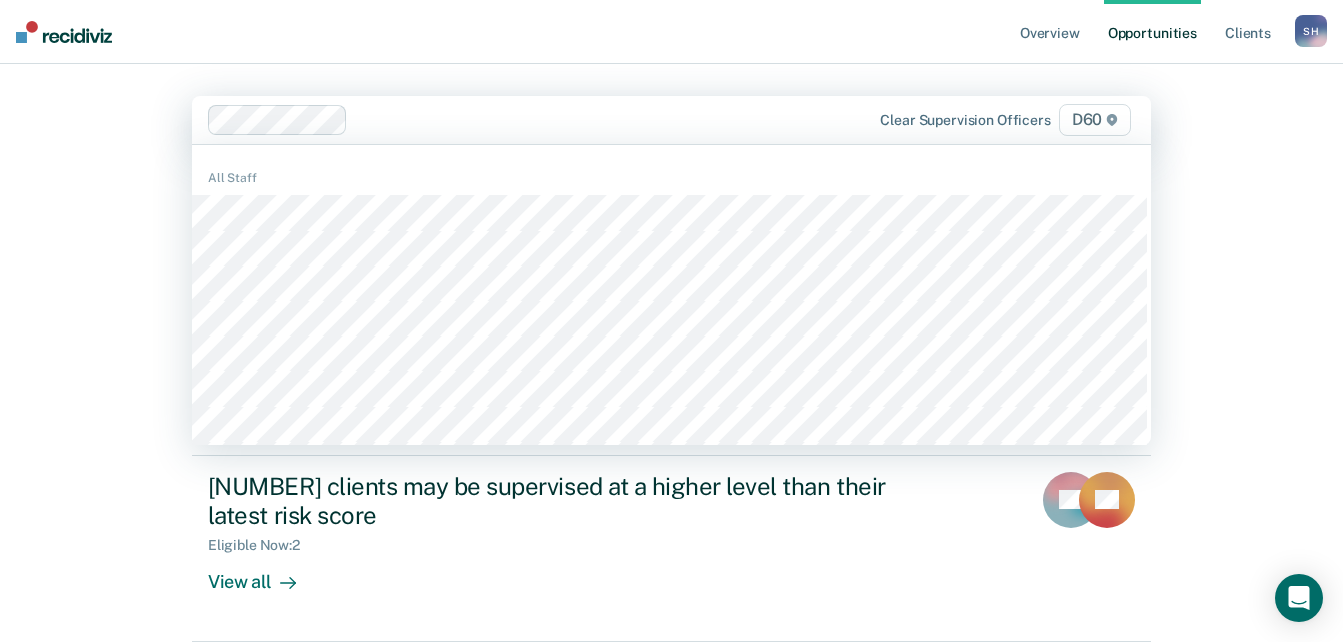 click at bounding box center [605, 119] 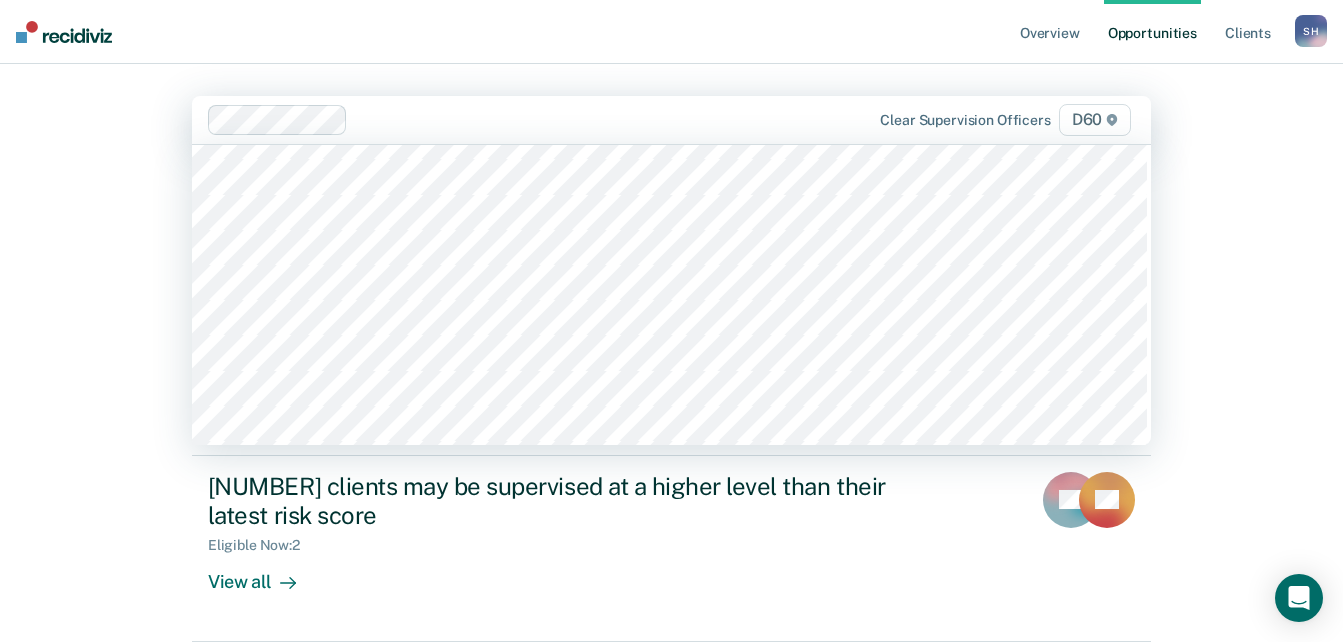 scroll, scrollTop: 392, scrollLeft: 0, axis: vertical 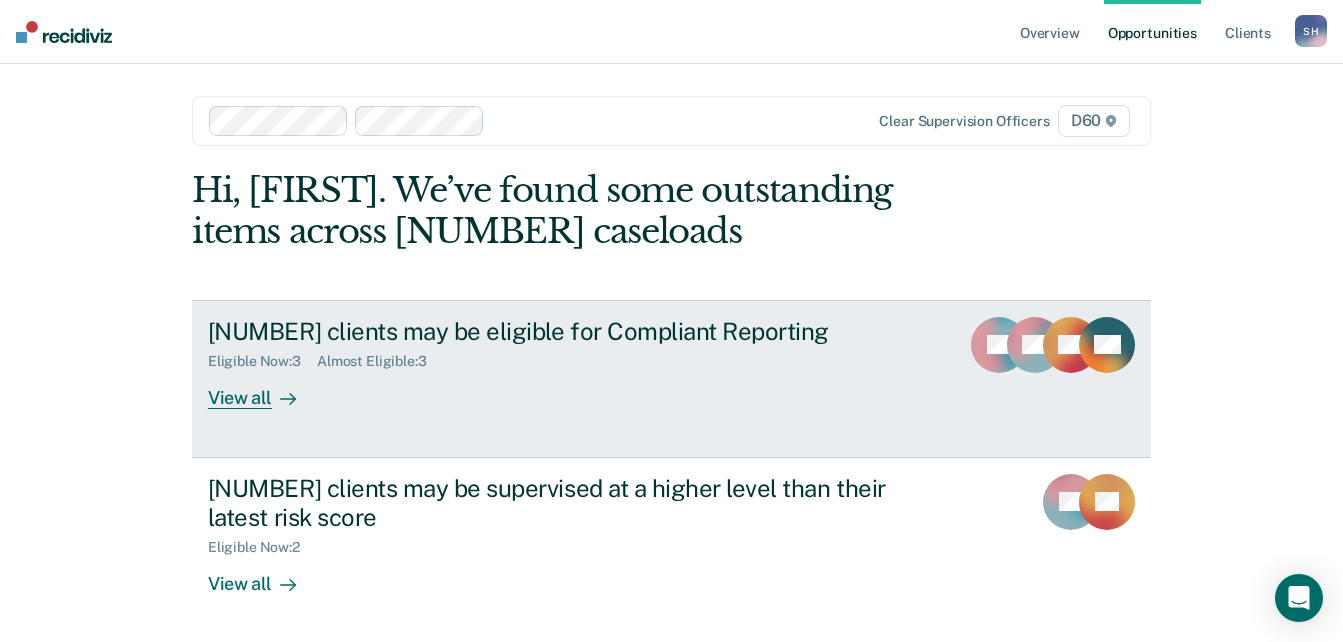click on "View all" at bounding box center (264, 389) 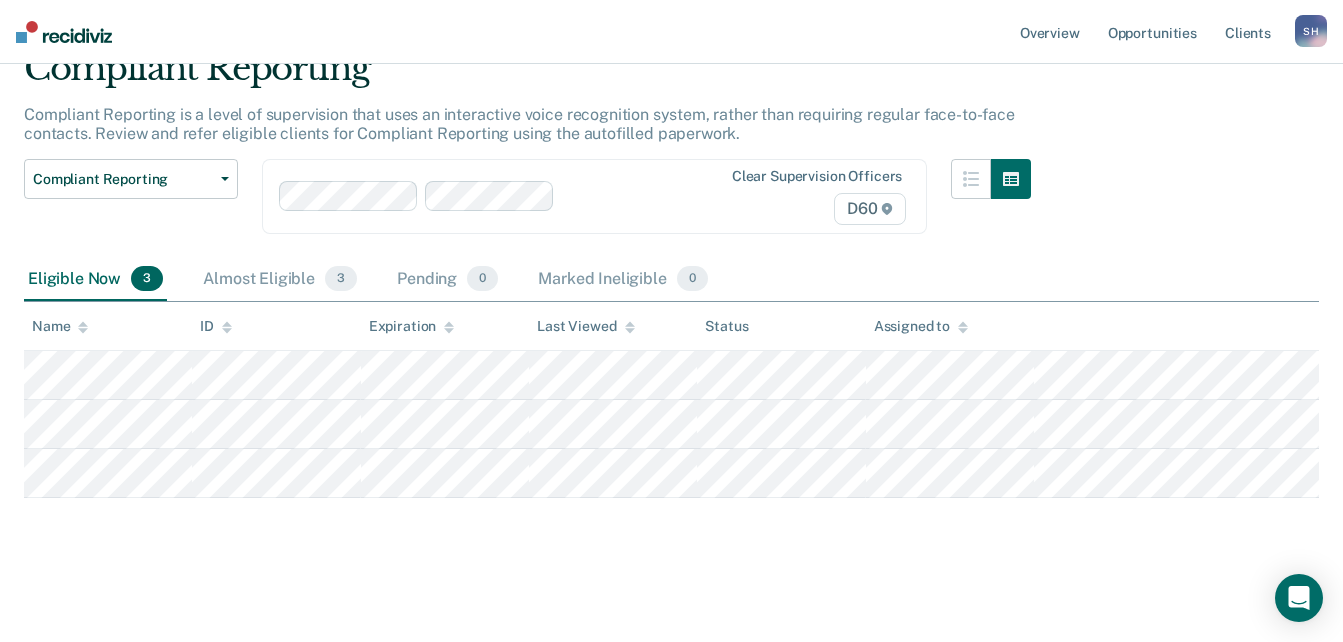 scroll, scrollTop: 0, scrollLeft: 0, axis: both 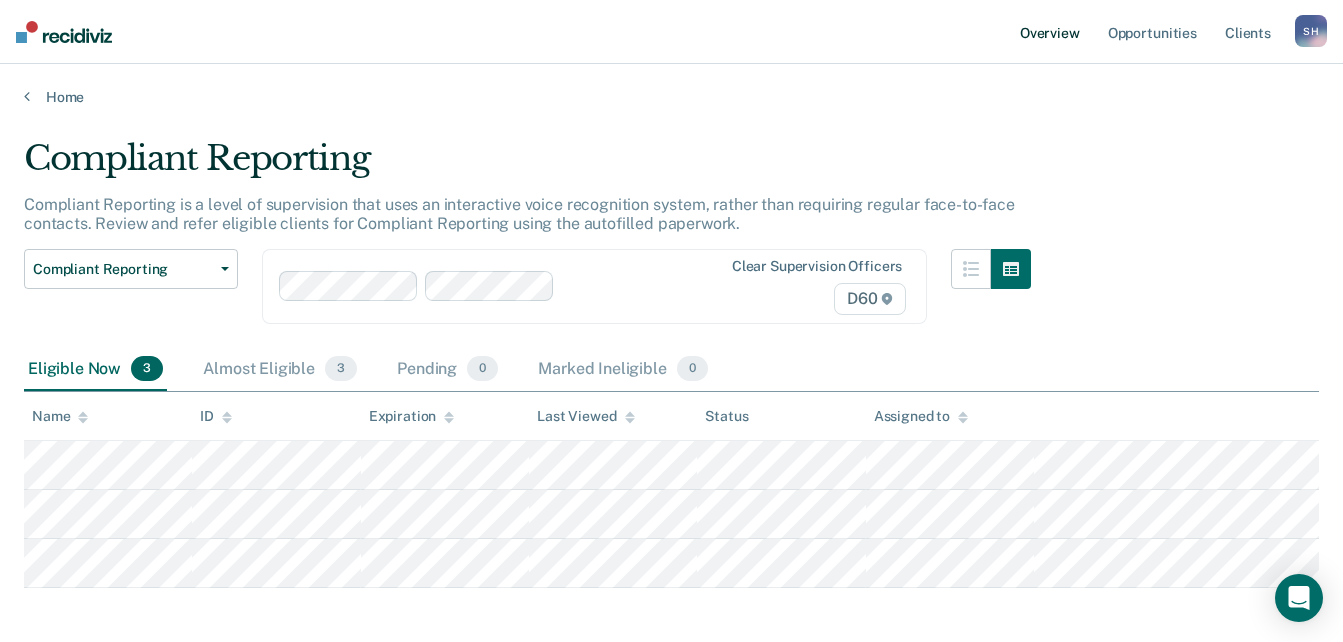 click on "Overview" at bounding box center [1050, 32] 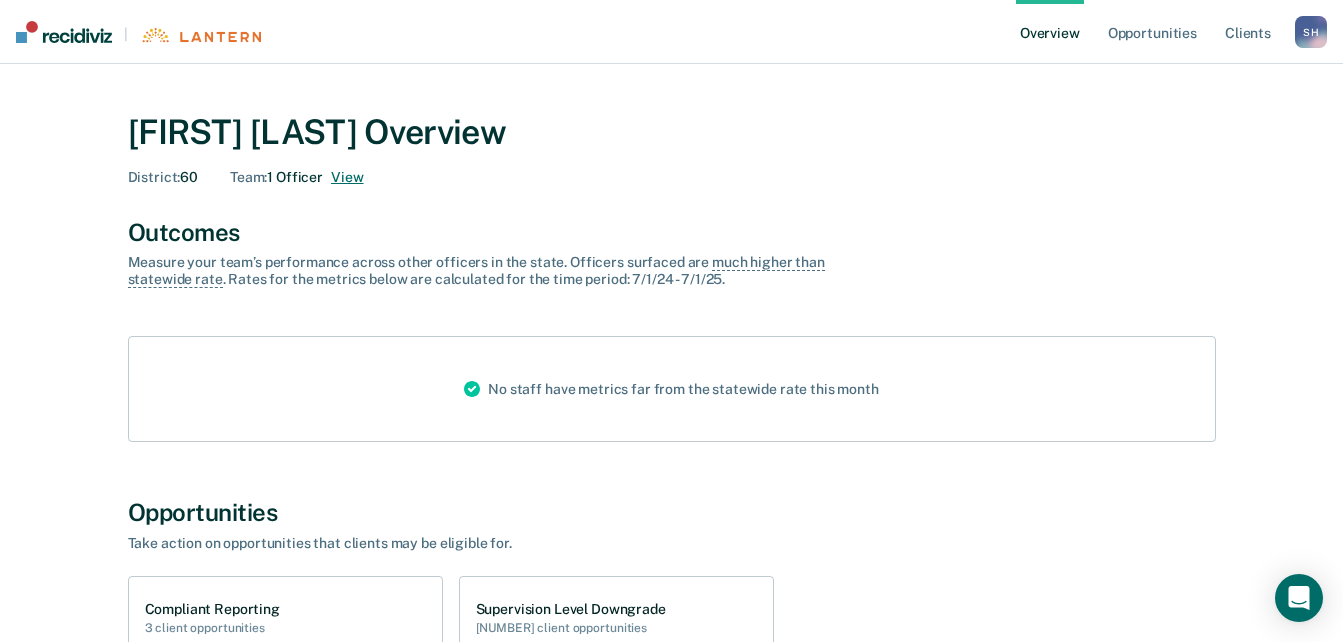 click on "View" at bounding box center [347, 177] 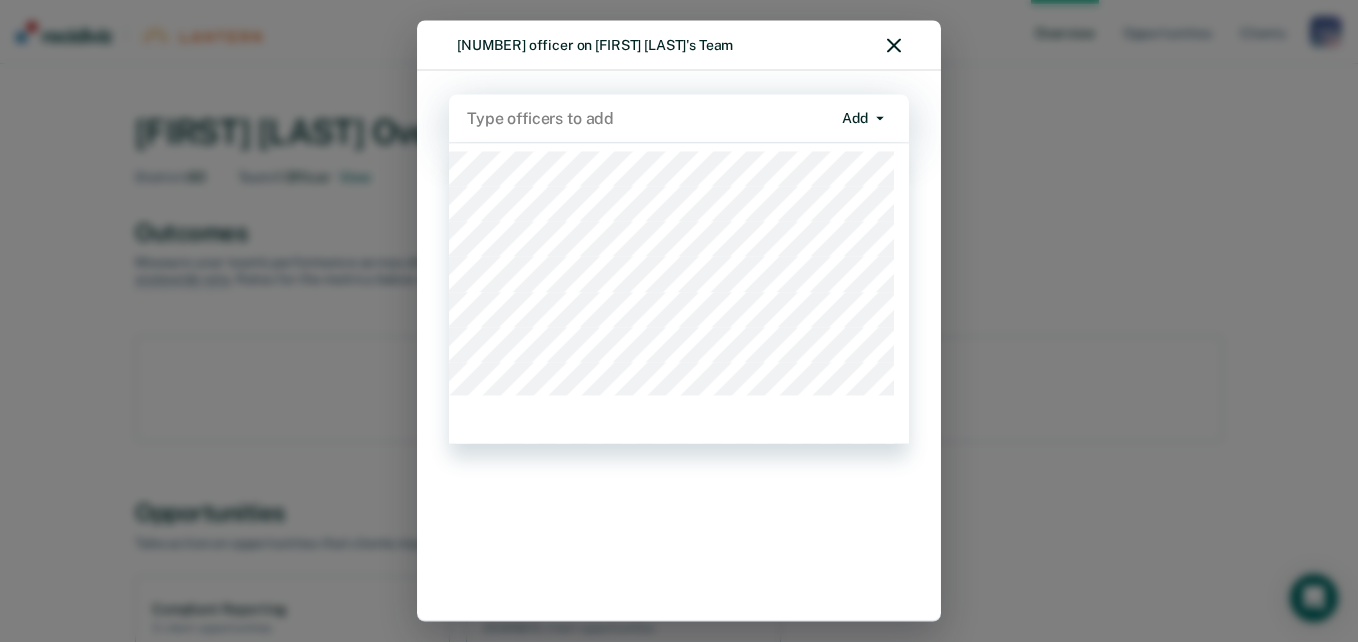 click at bounding box center (649, 118) 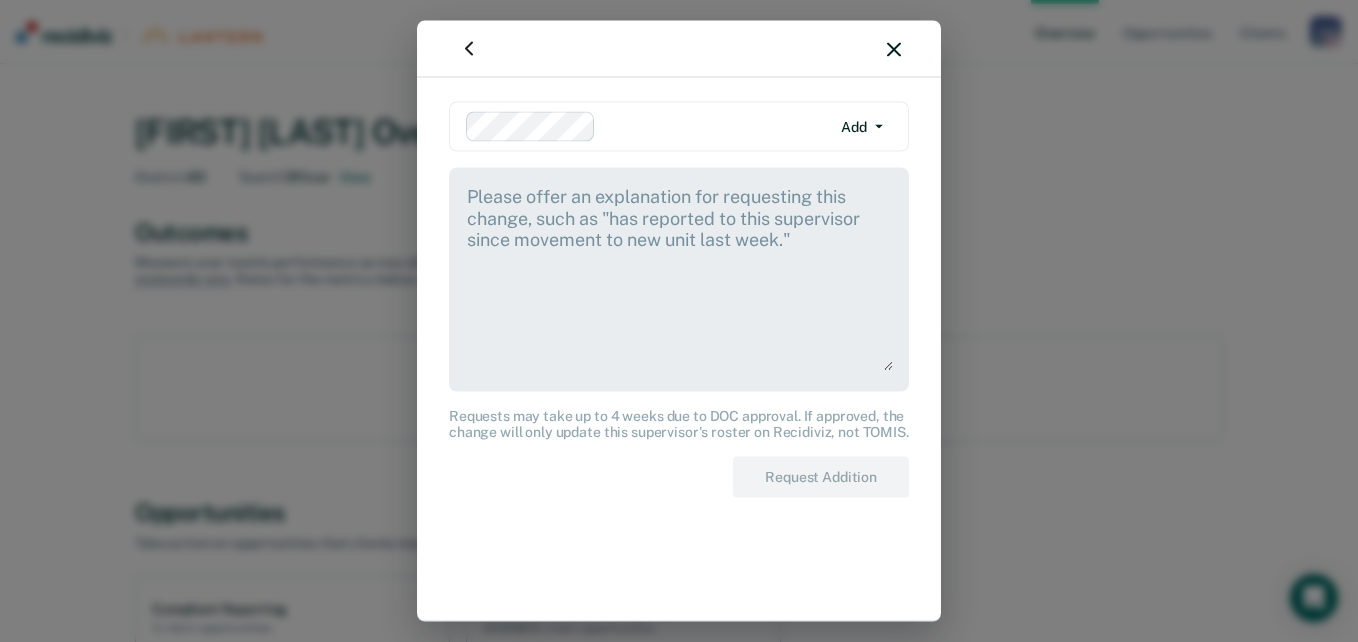 click on "Add" at bounding box center (862, 127) 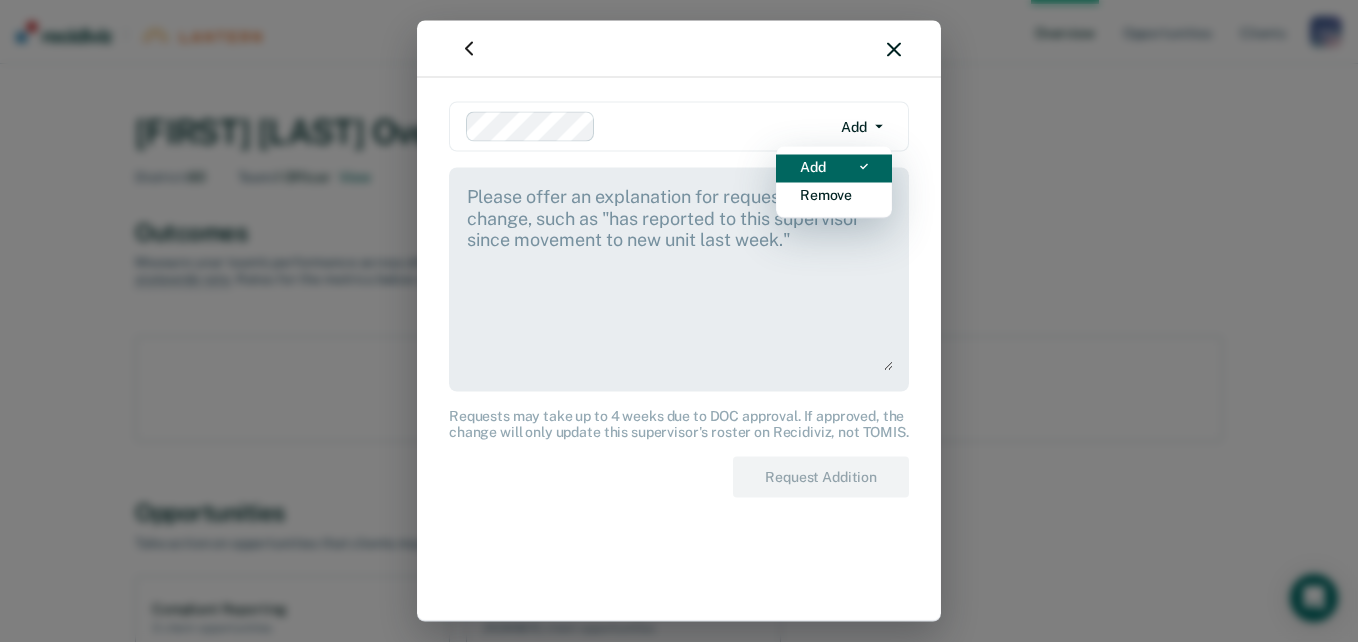 click on "Add" at bounding box center [813, 167] 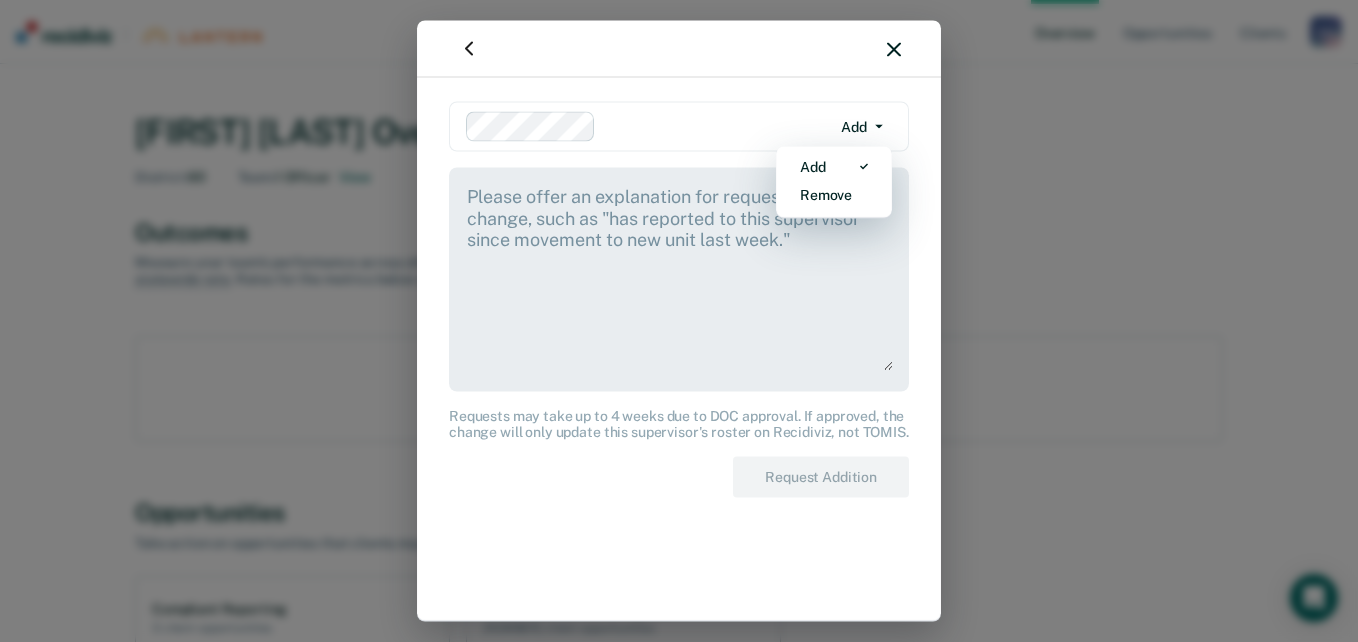 click at bounding box center [679, 277] 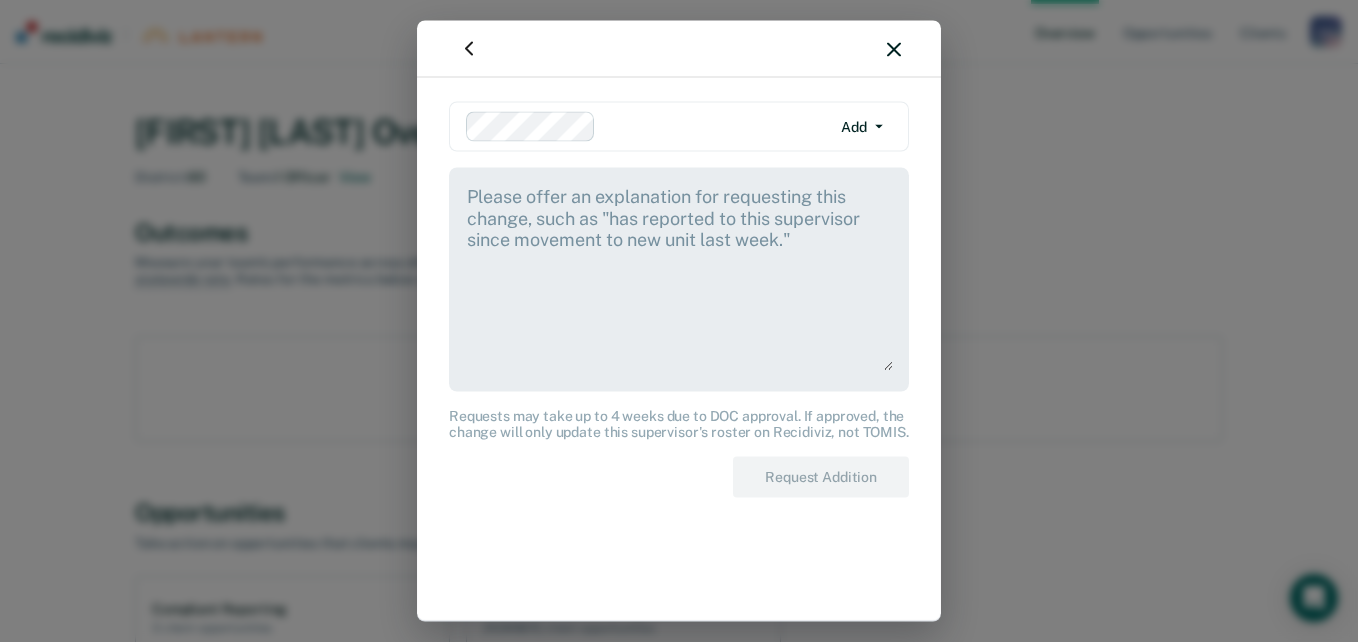 click at bounding box center (894, 49) 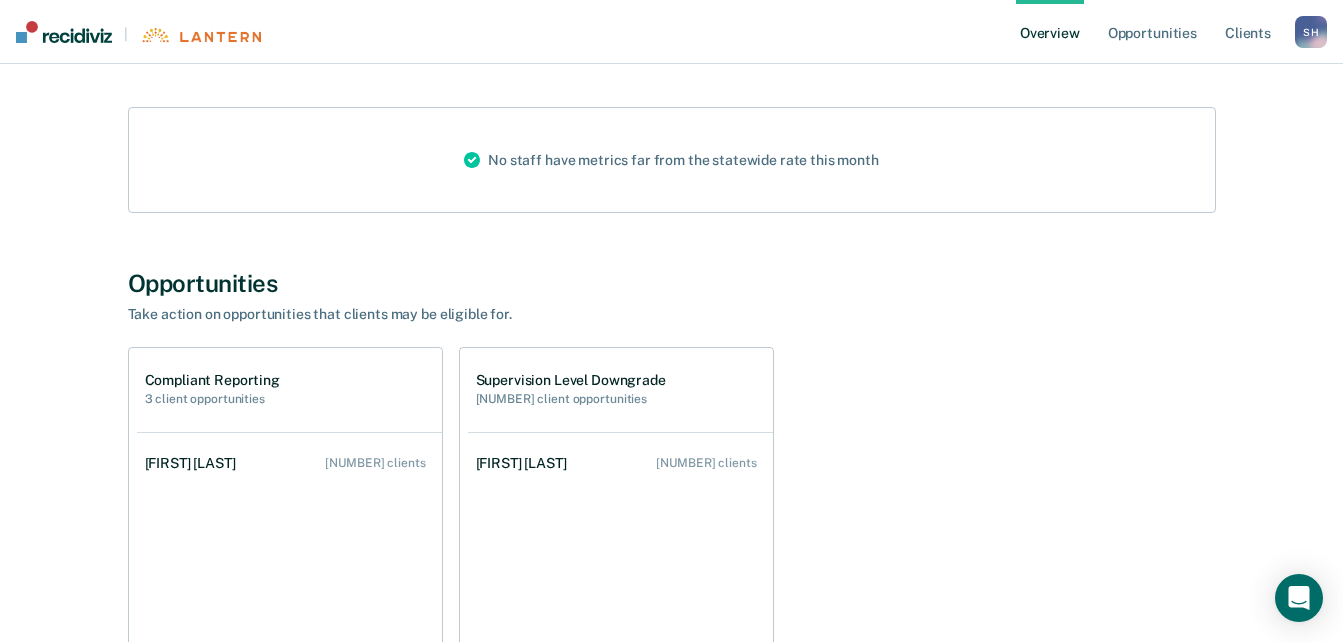 scroll, scrollTop: 0, scrollLeft: 0, axis: both 